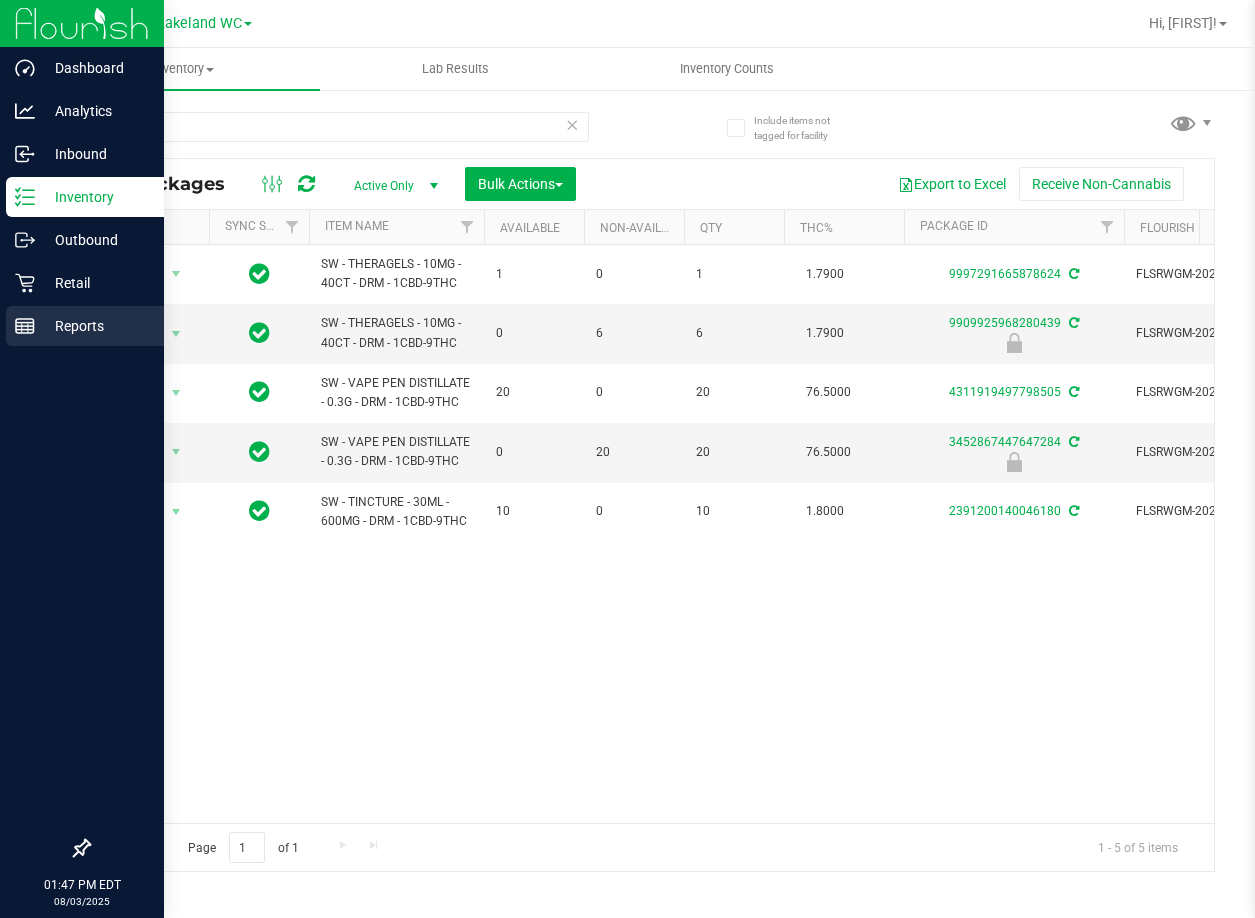 scroll, scrollTop: 0, scrollLeft: 0, axis: both 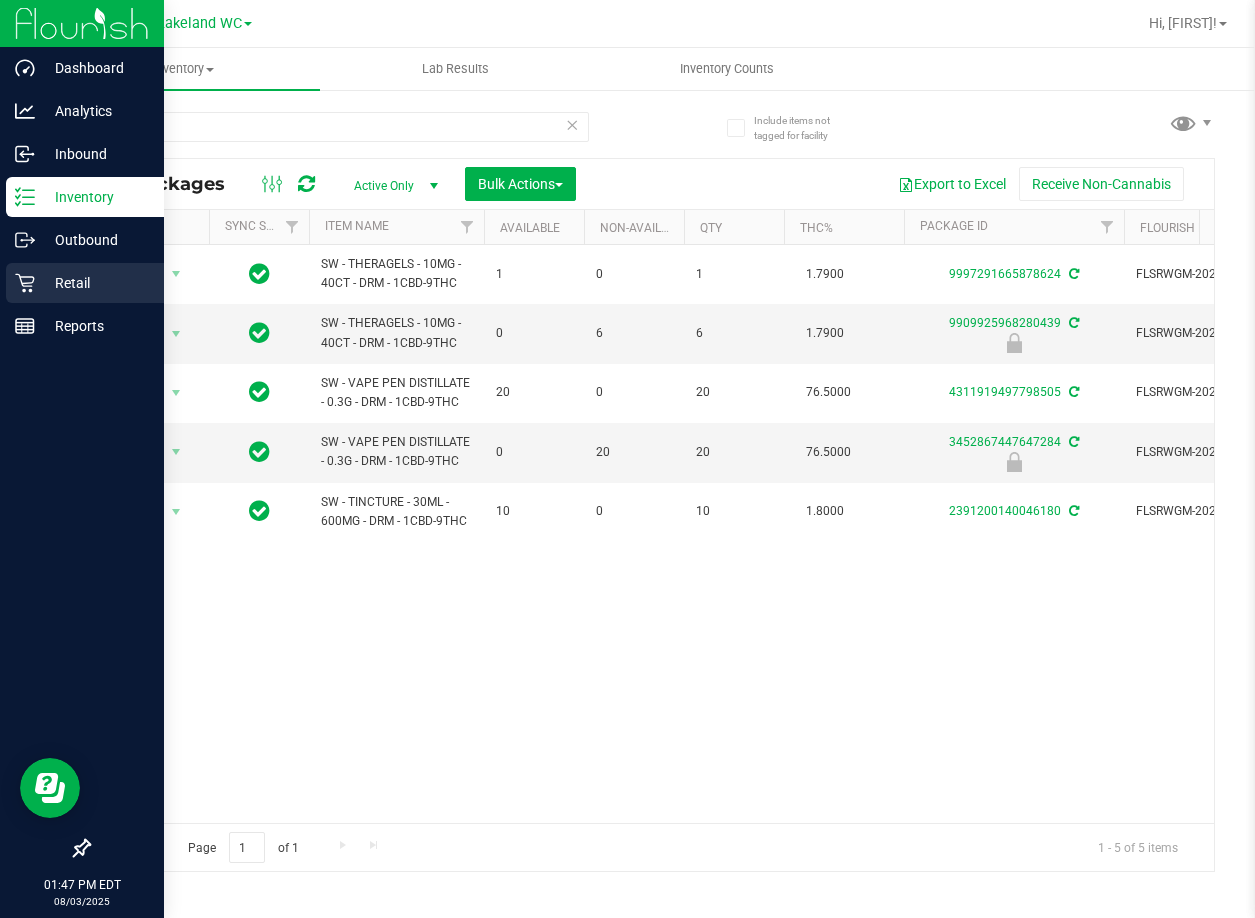click on "Retail" at bounding box center (95, 283) 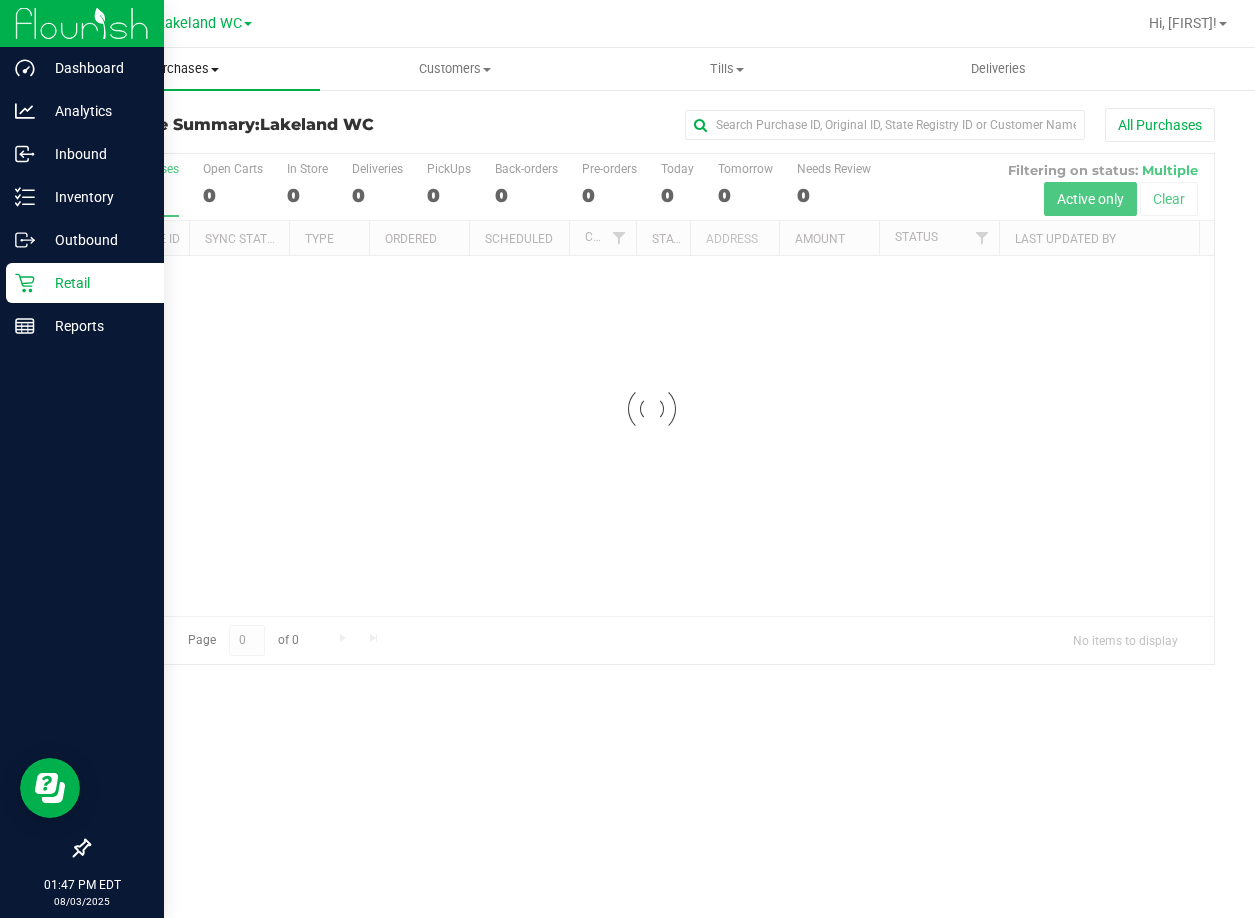 click on "Purchases" at bounding box center (184, 69) 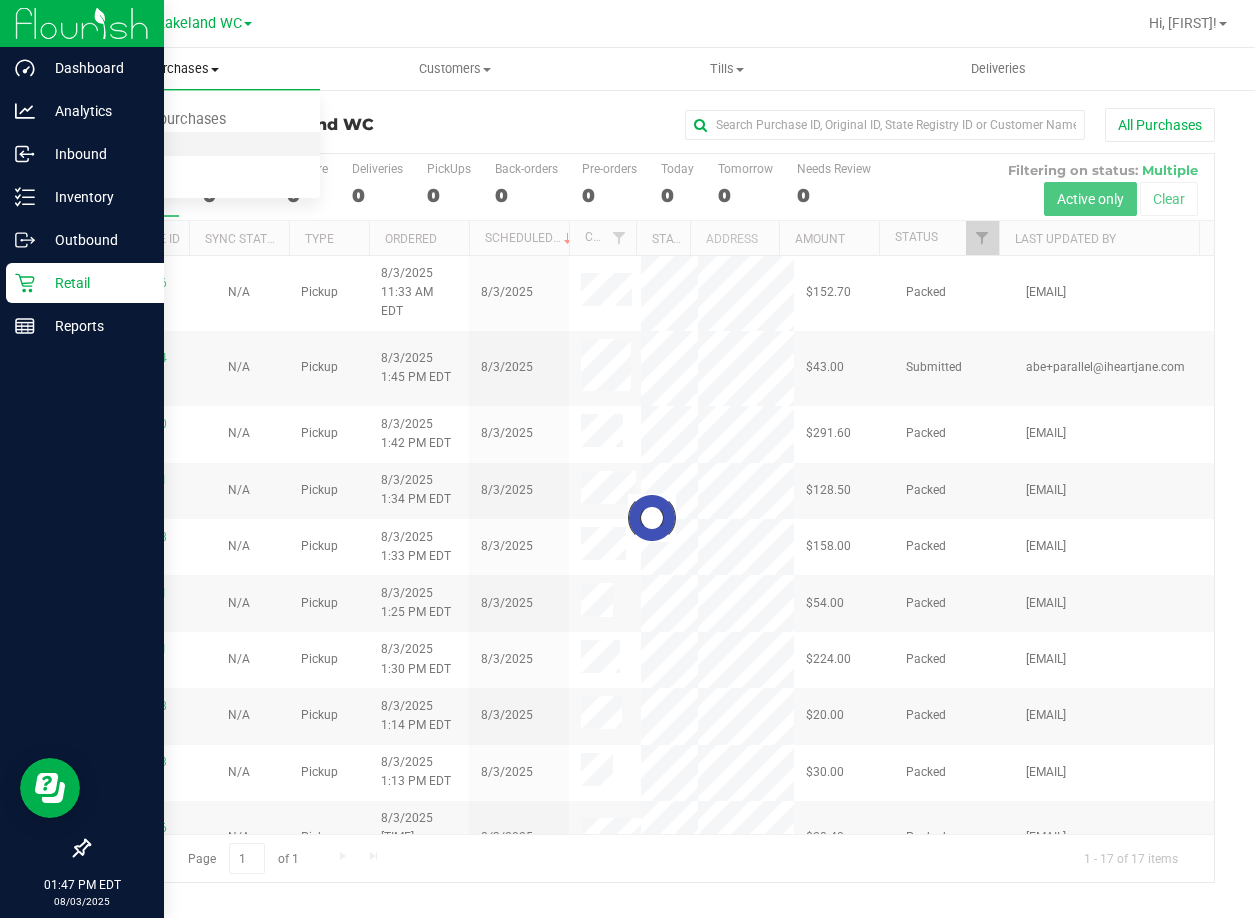 click on "Fulfillment" at bounding box center [184, 145] 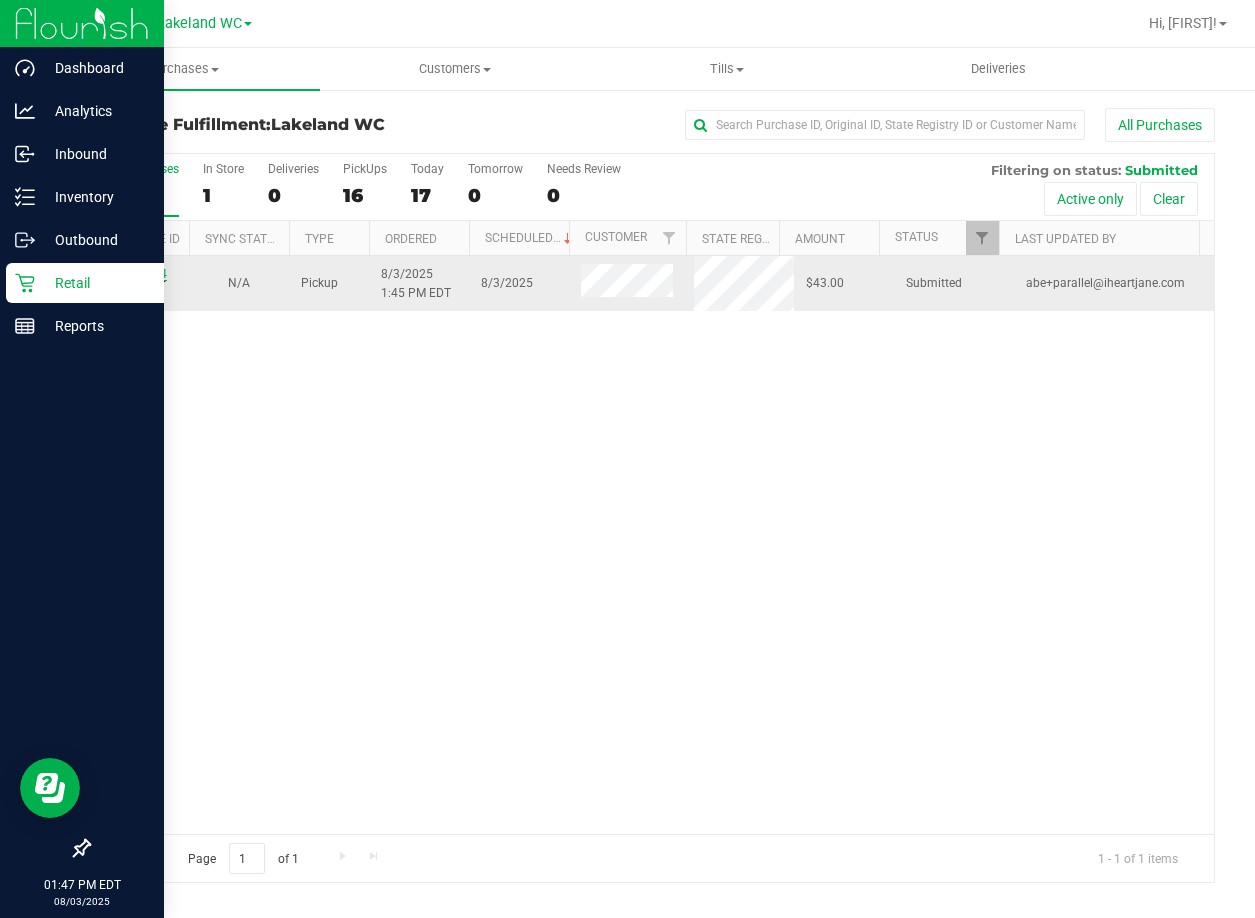 click on "11734624
([PHONE])" at bounding box center (139, 284) 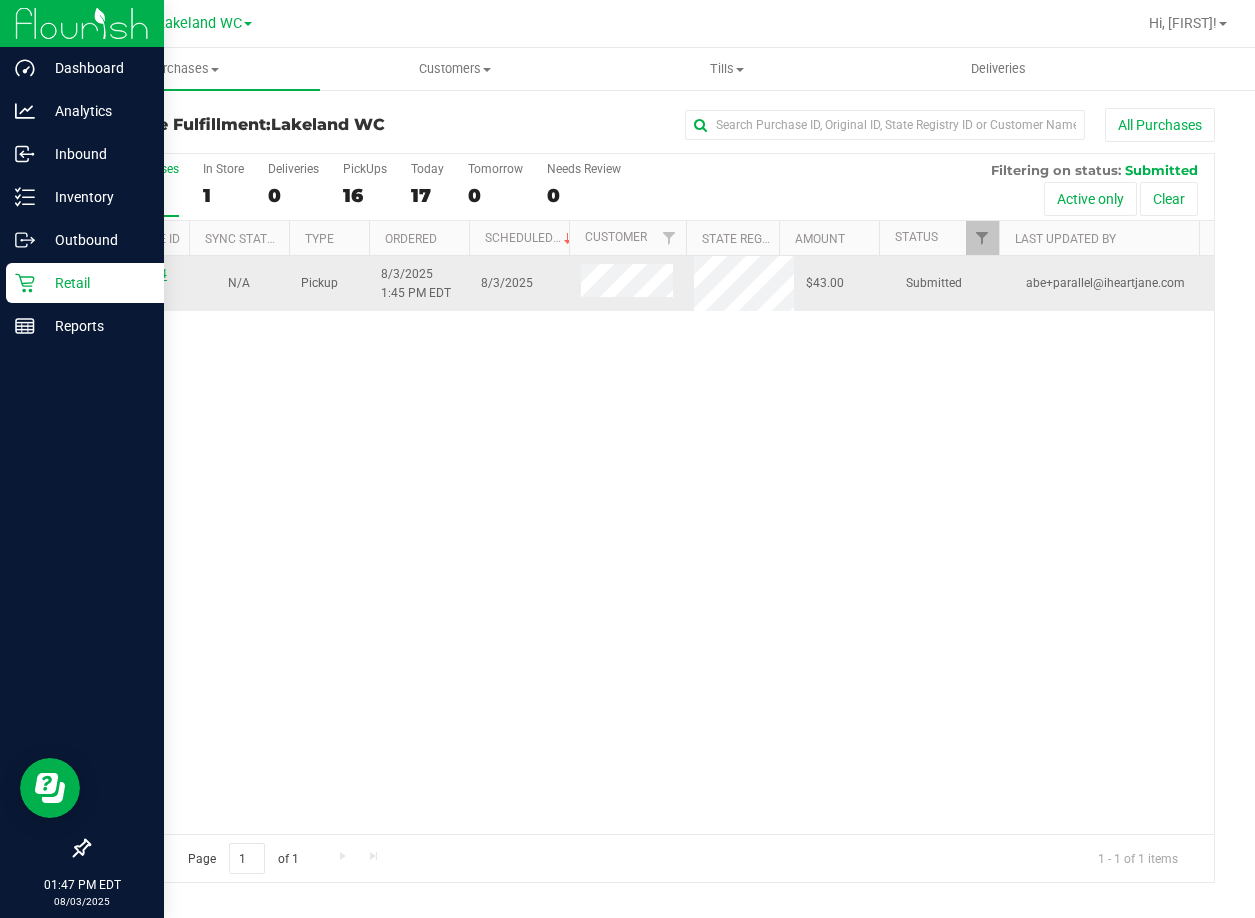 click on "11734624" at bounding box center [139, 274] 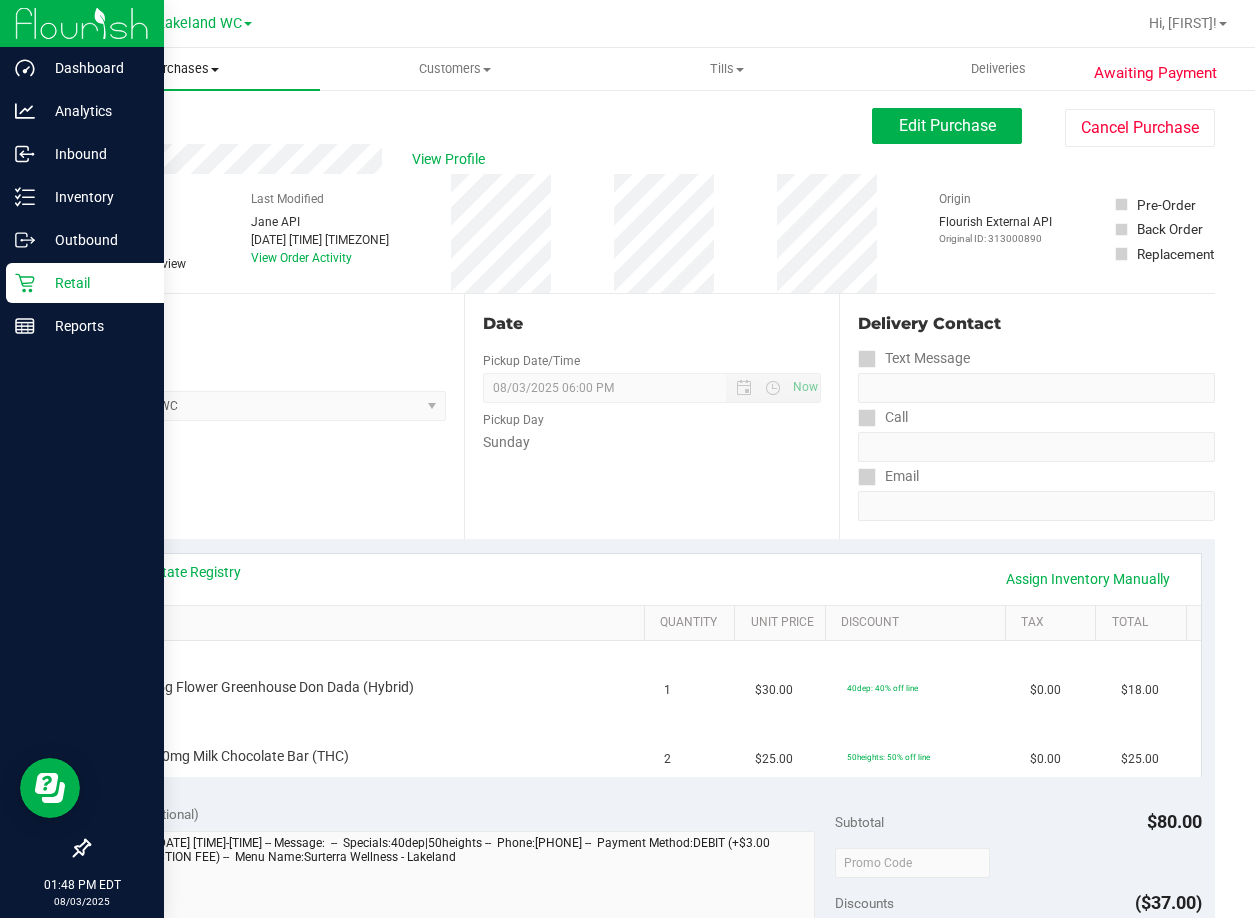 click at bounding box center [215, 70] 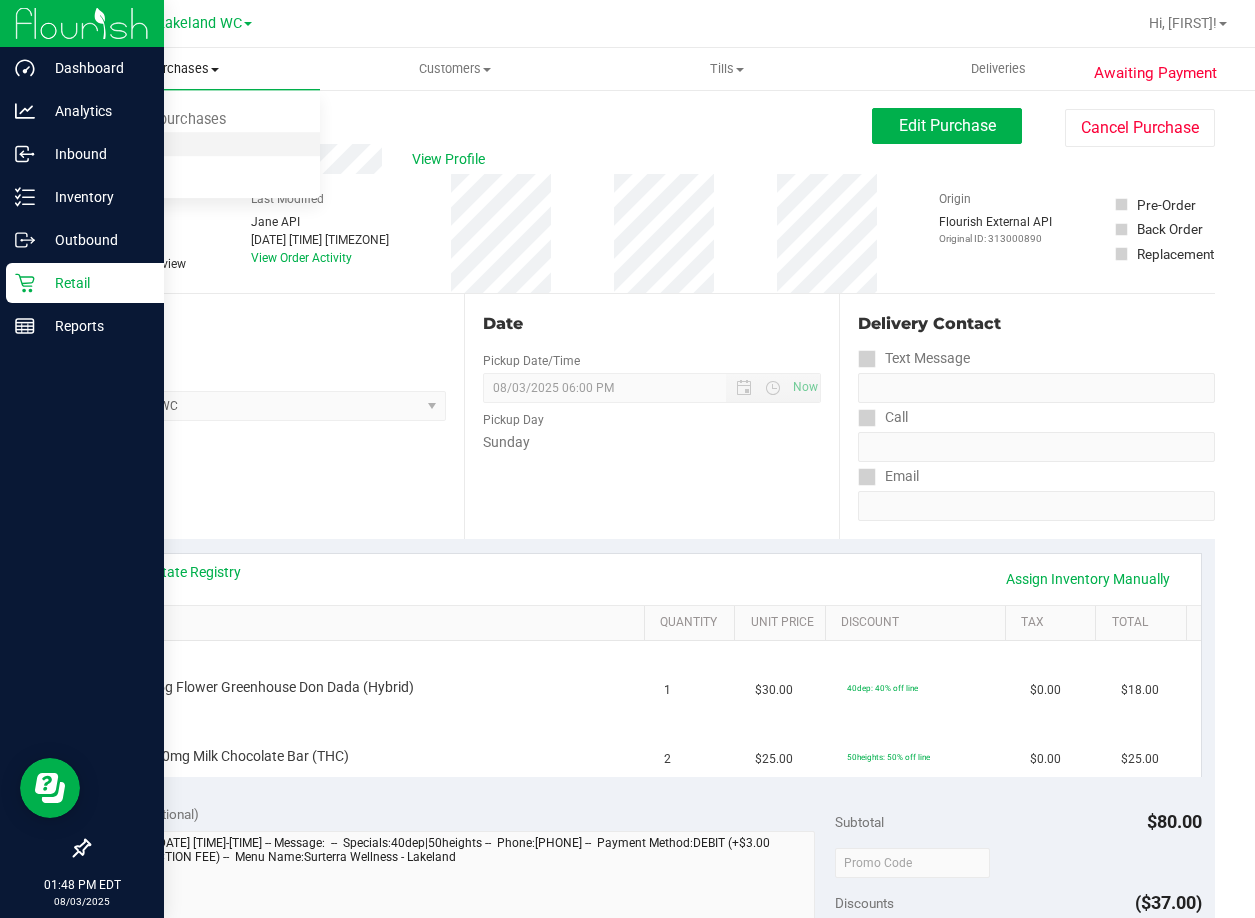 click on "Fulfillment" at bounding box center [110, 144] 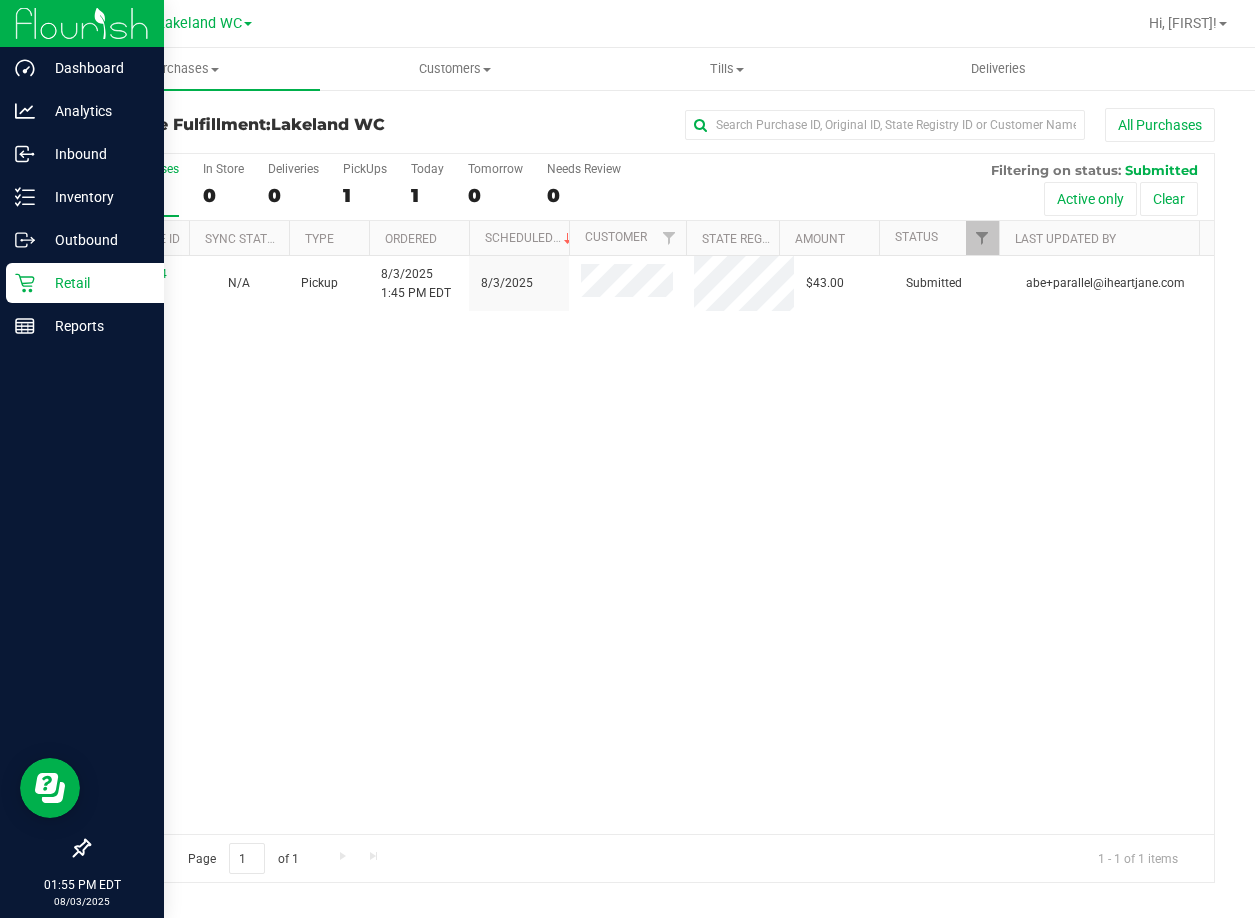 click on "Purchase Fulfillment:
Lakeland WC
All Purchases
All Purchases
1
In Store
0
Deliveries
0
PickUps
1
Today
1
Tomorrow
0" at bounding box center (651, 495) 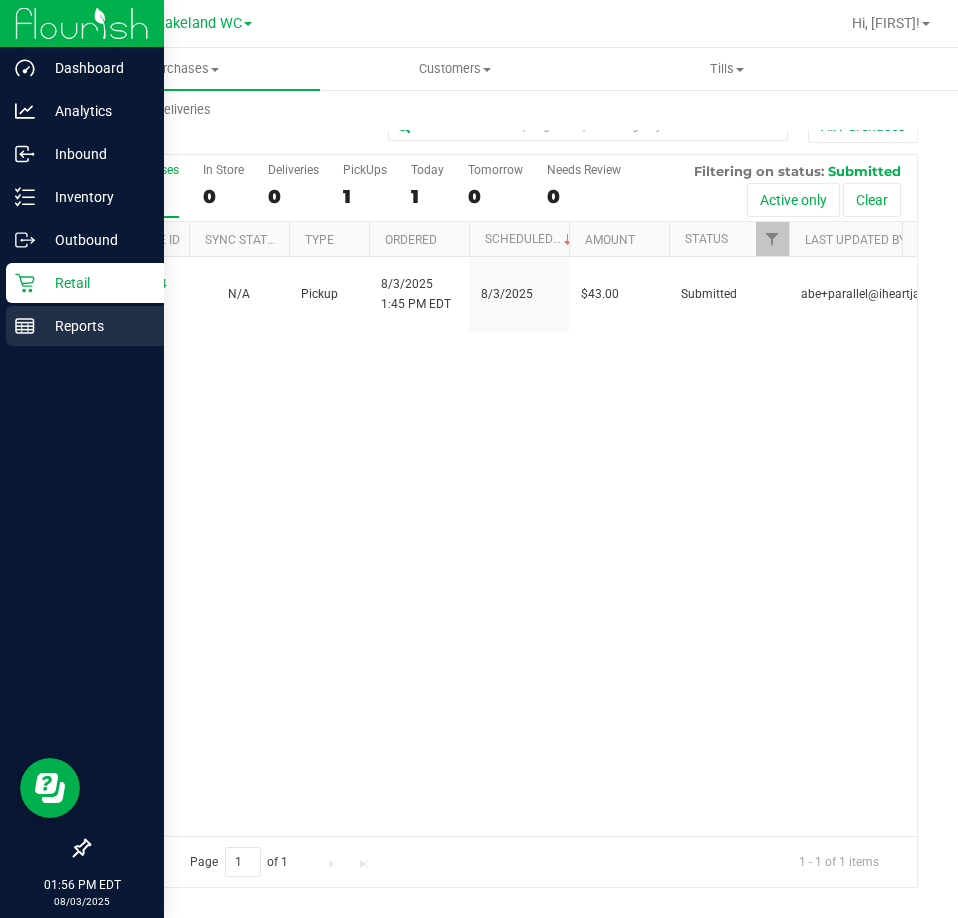 click on "Reports" at bounding box center (95, 326) 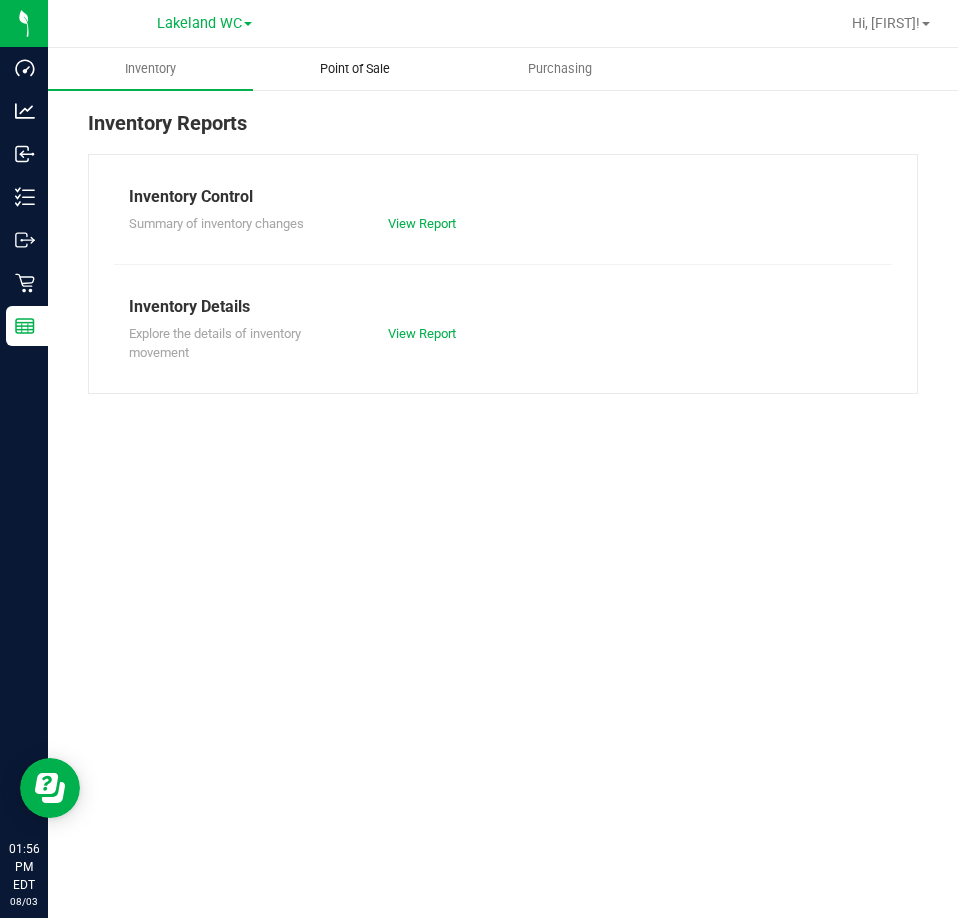 click on "Point of Sale" at bounding box center [355, 69] 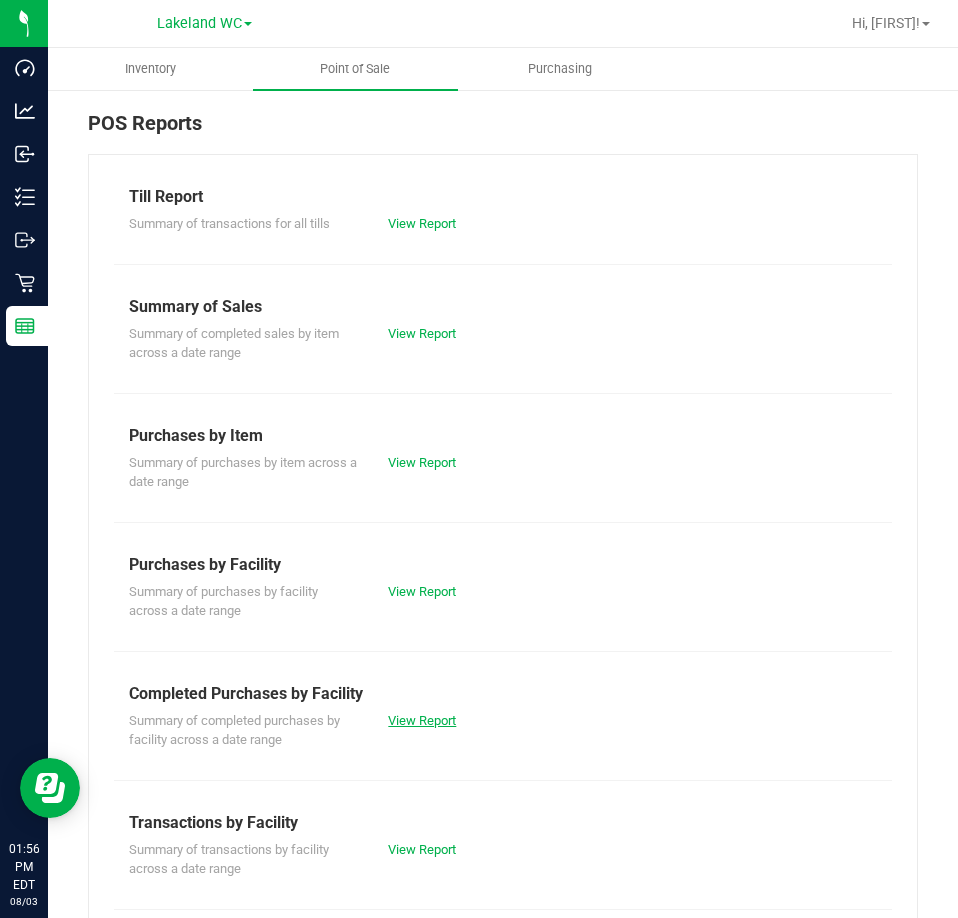 click on "View Report" at bounding box center (422, 720) 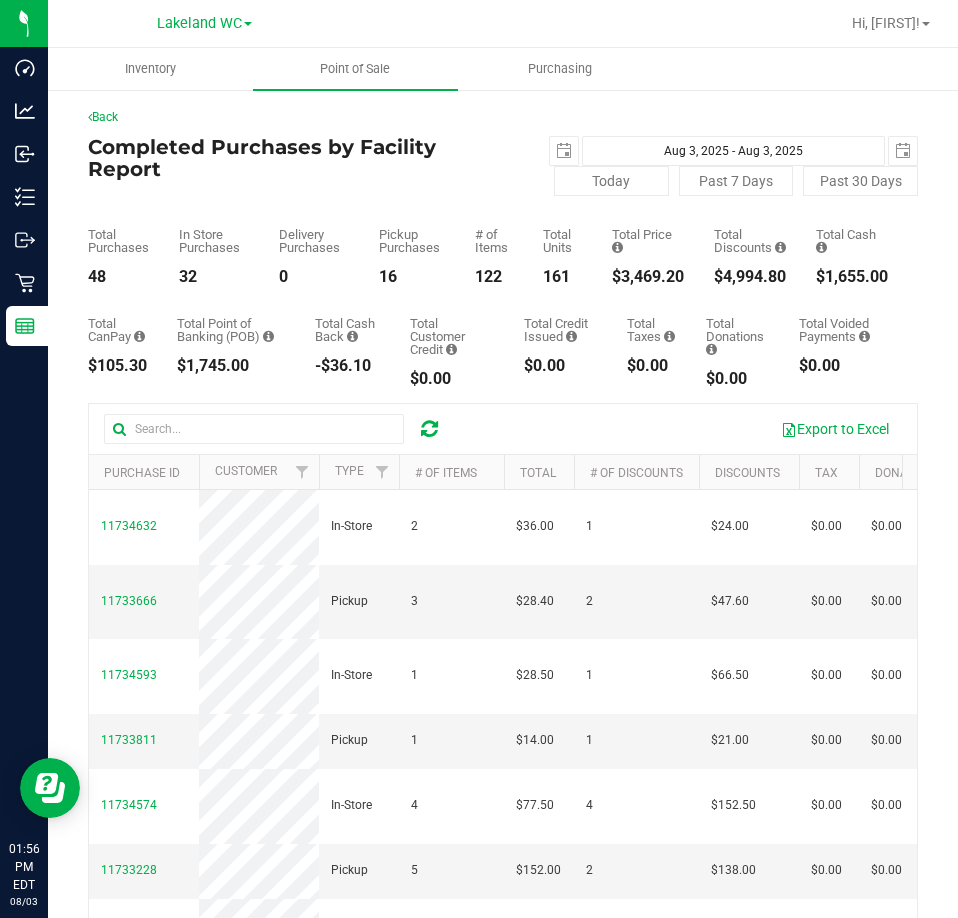 click on "Completed Purchases by Facility Report
[DATE]
Aug 3, 2025 - Aug 3, 2025
[DATE]
Today
Past 7 Days
Past 30 Days
Total Purchases
48
In Store Purchases
32
Delivery Purchases
0
Pickup Purchases
16
# of Items" at bounding box center (503, 614) 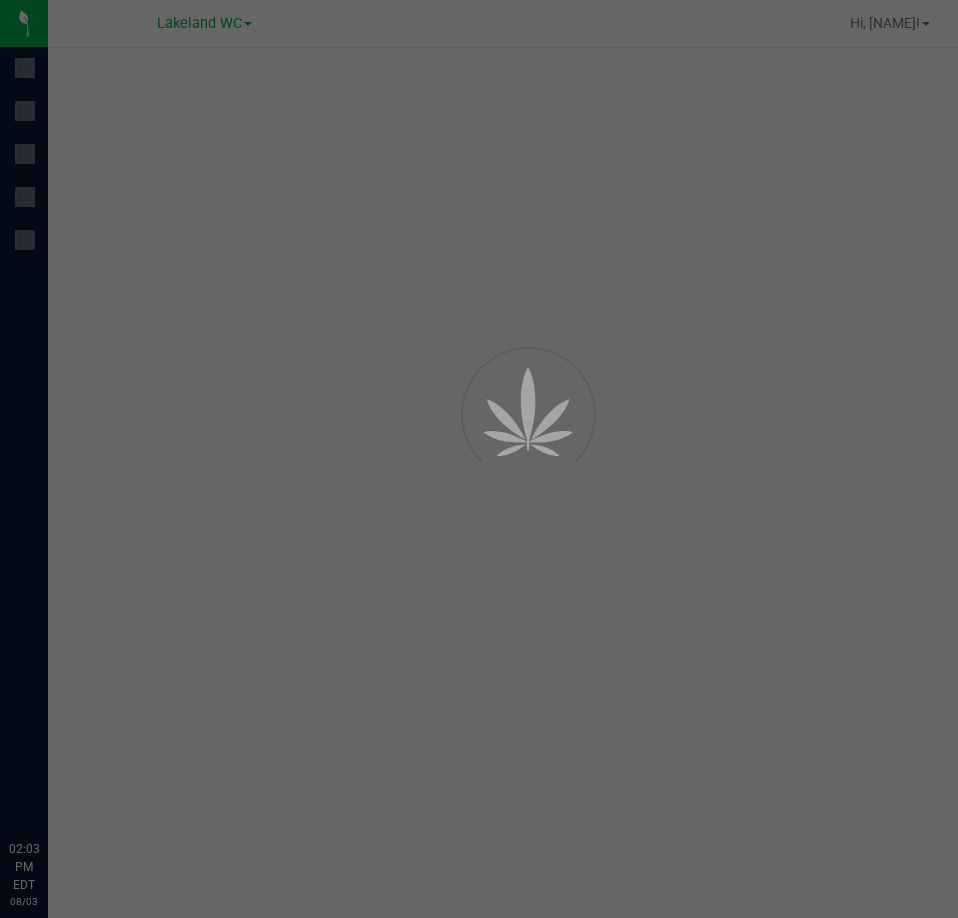 scroll, scrollTop: 0, scrollLeft: 0, axis: both 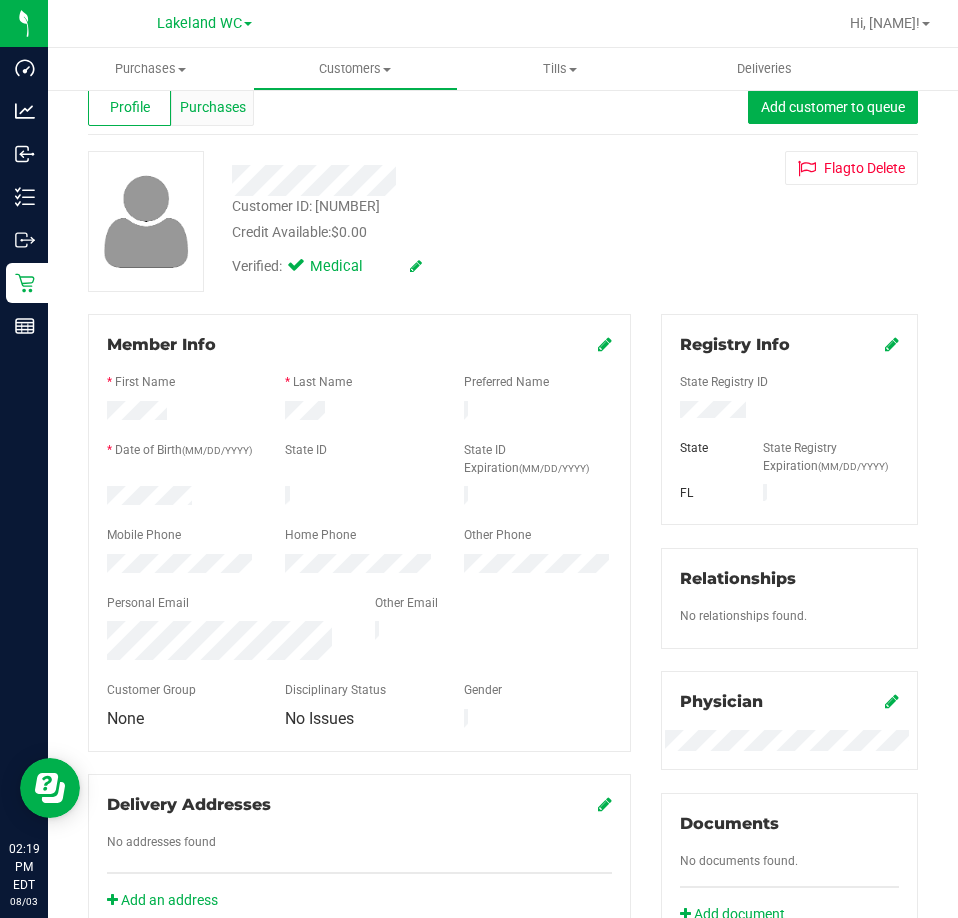 click on "Purchases" at bounding box center [213, 107] 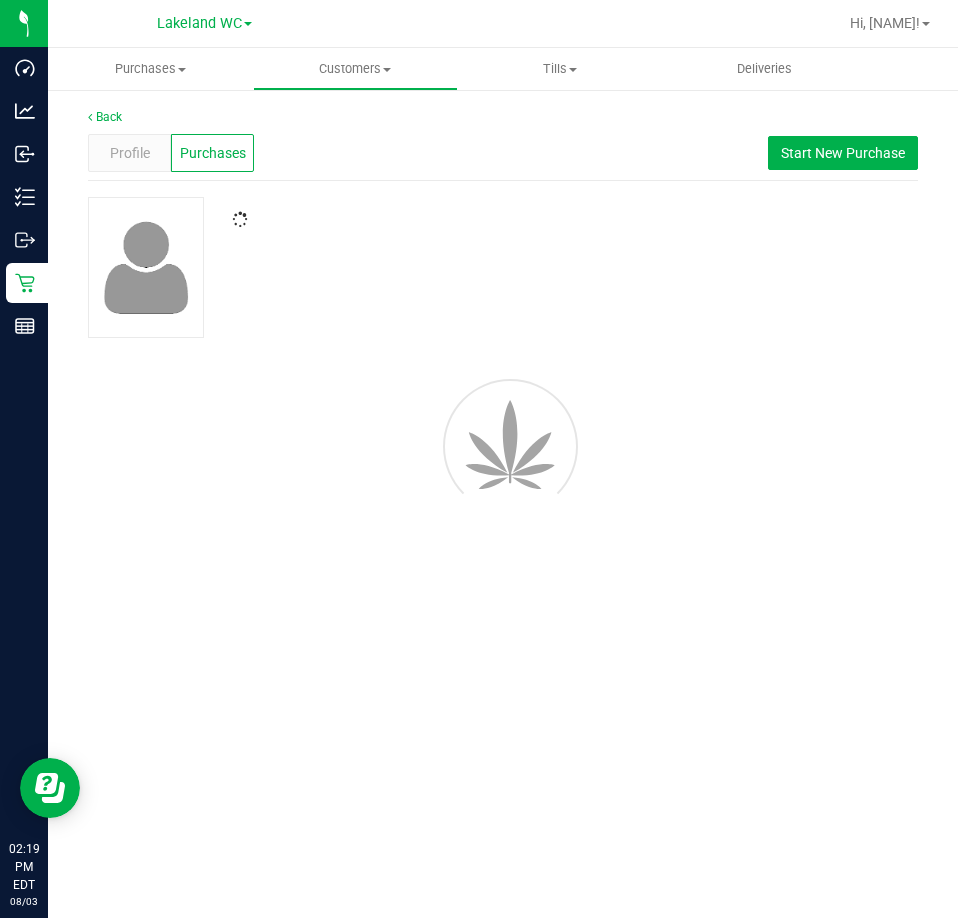 scroll, scrollTop: 0, scrollLeft: 0, axis: both 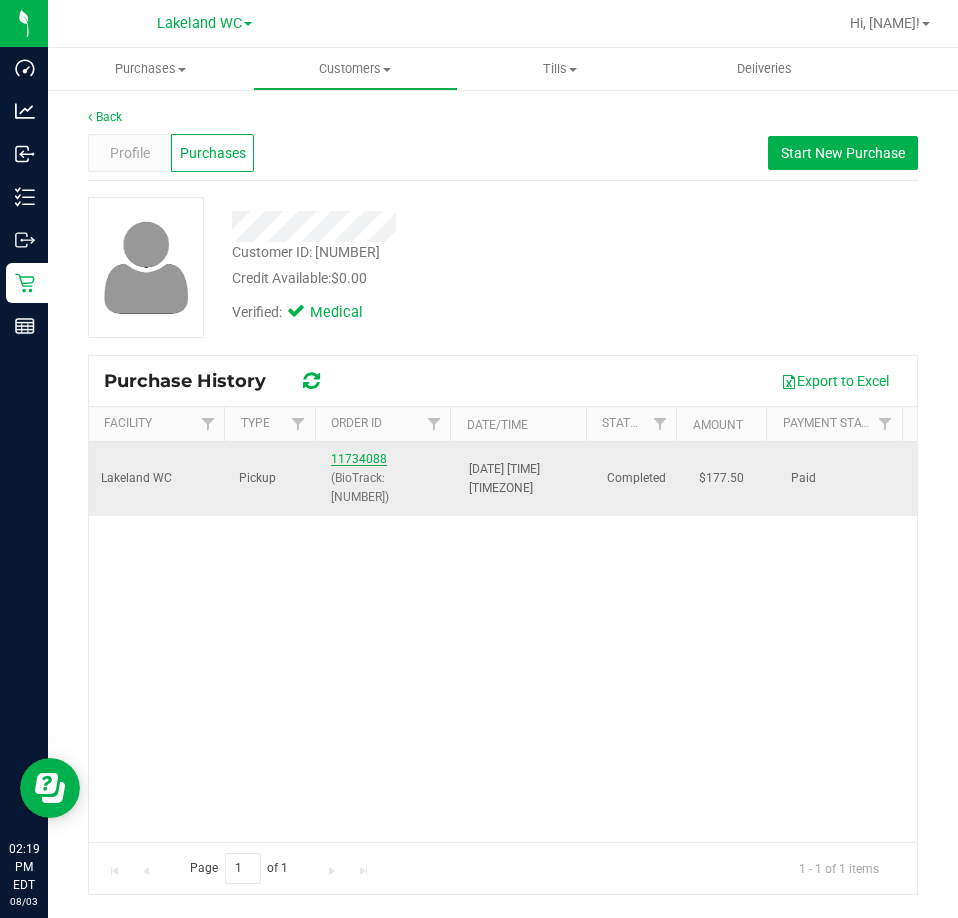 click on "11734088" at bounding box center [359, 459] 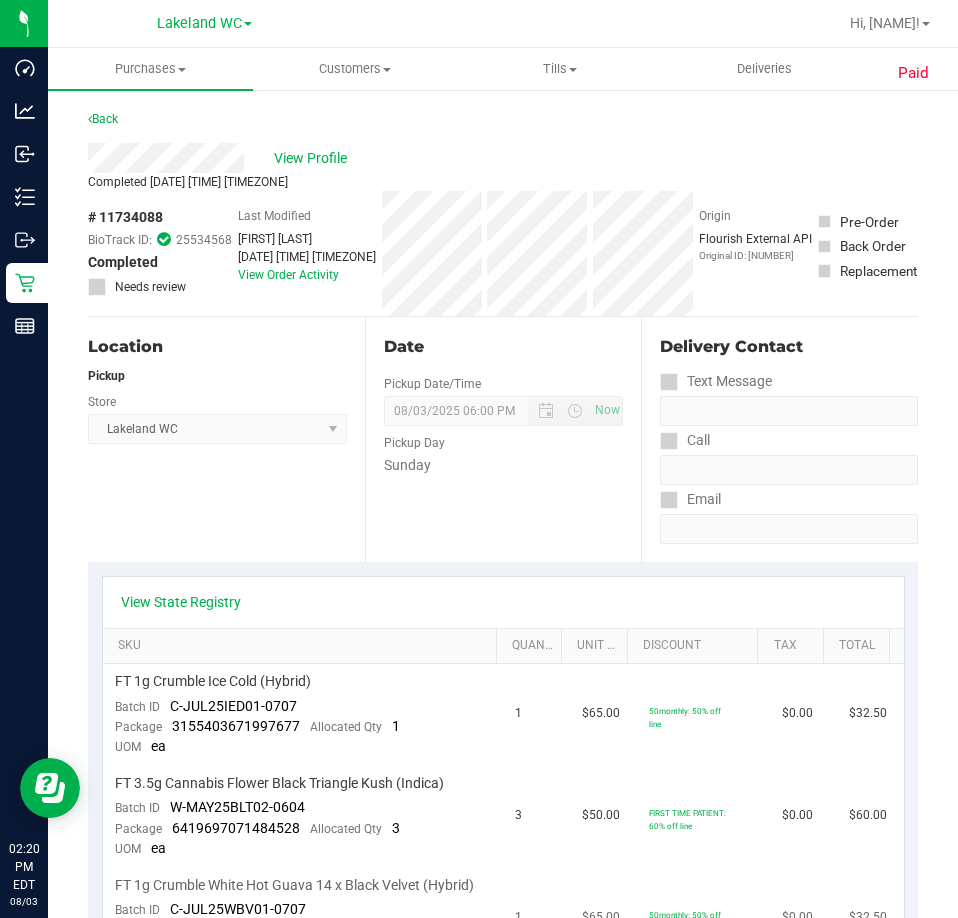 scroll, scrollTop: 0, scrollLeft: 0, axis: both 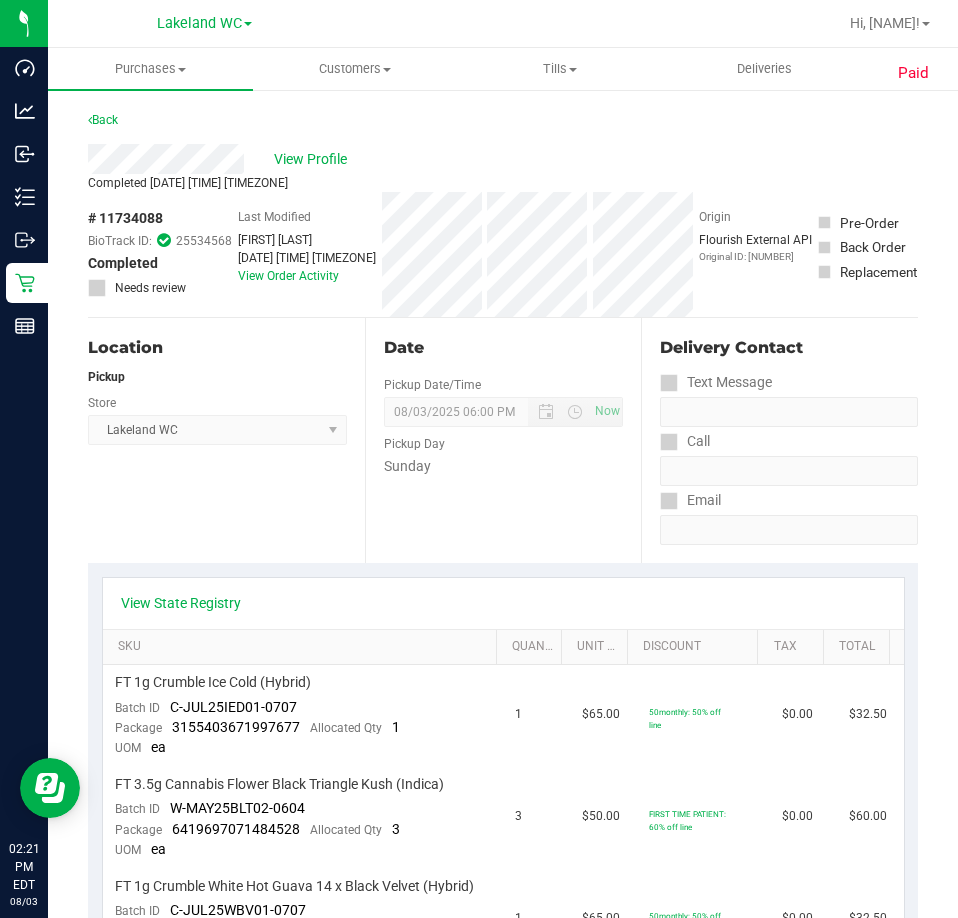 click on "Back" at bounding box center (503, 126) 